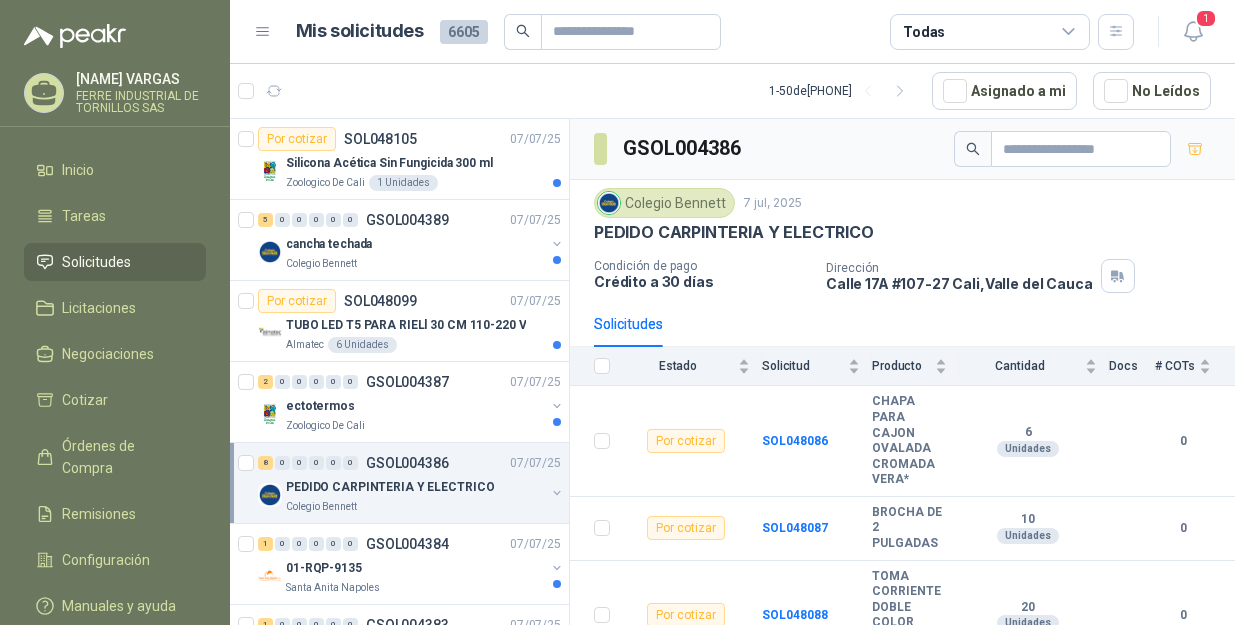 scroll, scrollTop: 0, scrollLeft: 0, axis: both 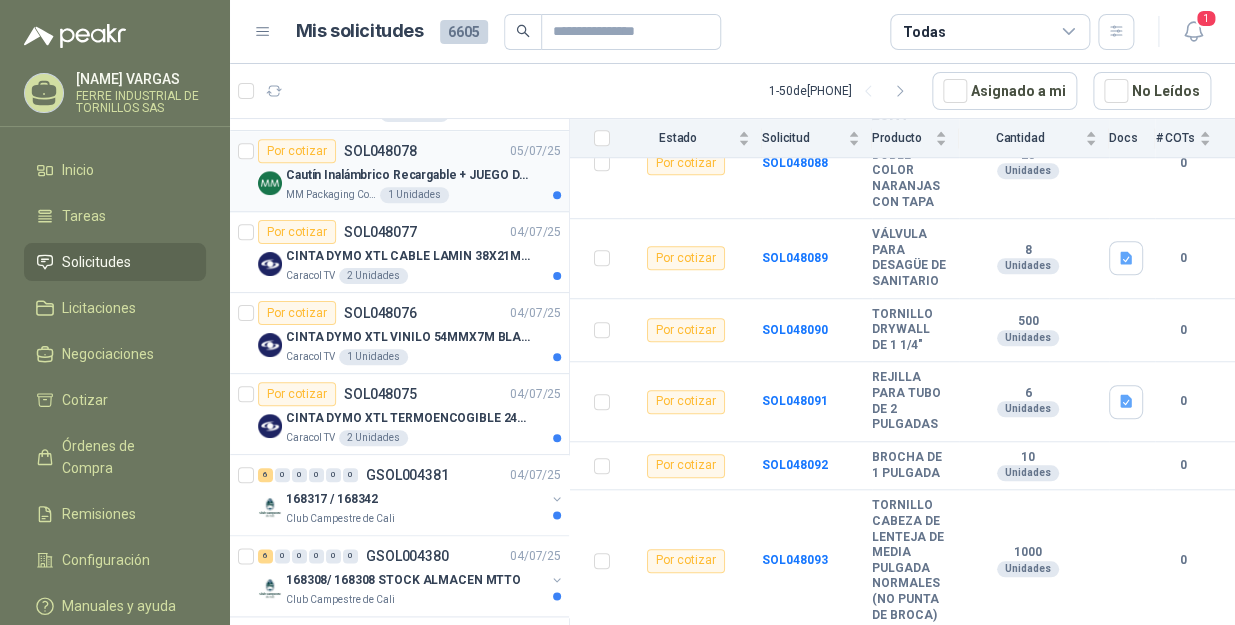 click on "MM Packaging Colombia" at bounding box center (331, 195) 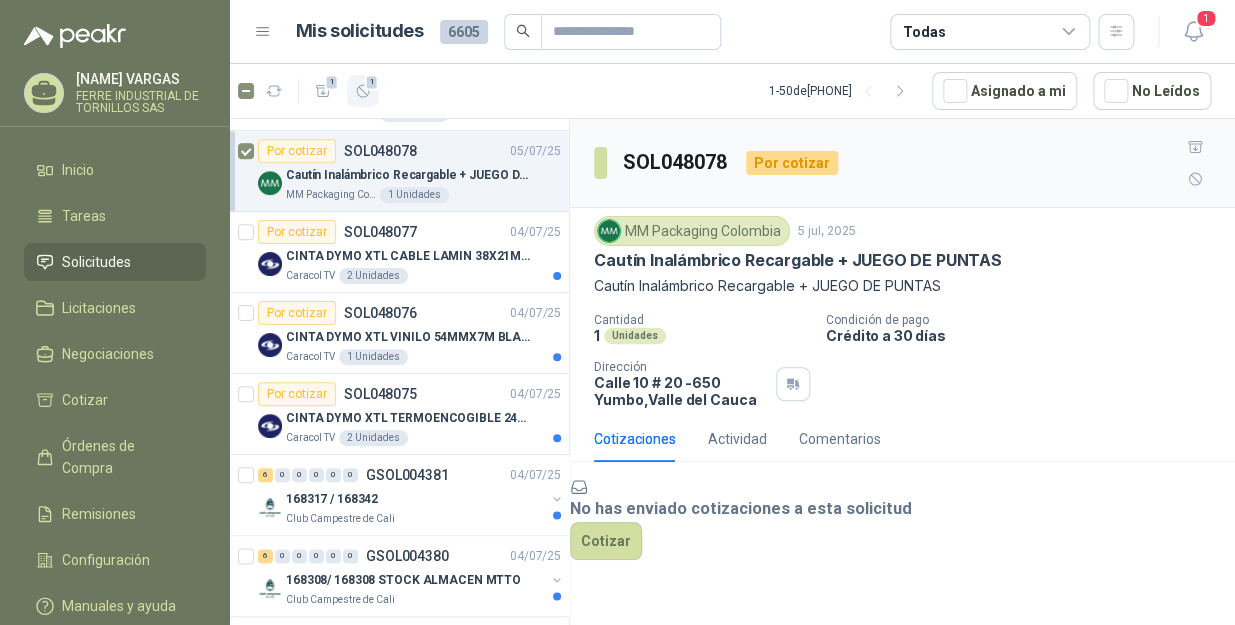click at bounding box center [323, 91] 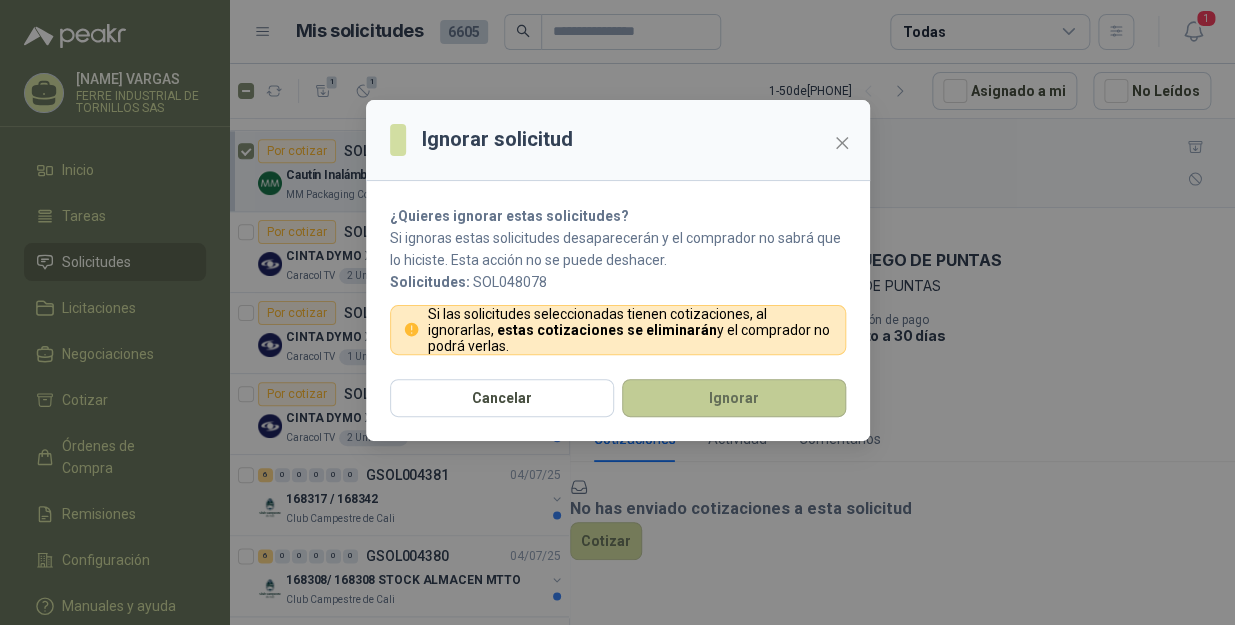 click on "Ignorar" at bounding box center [734, 398] 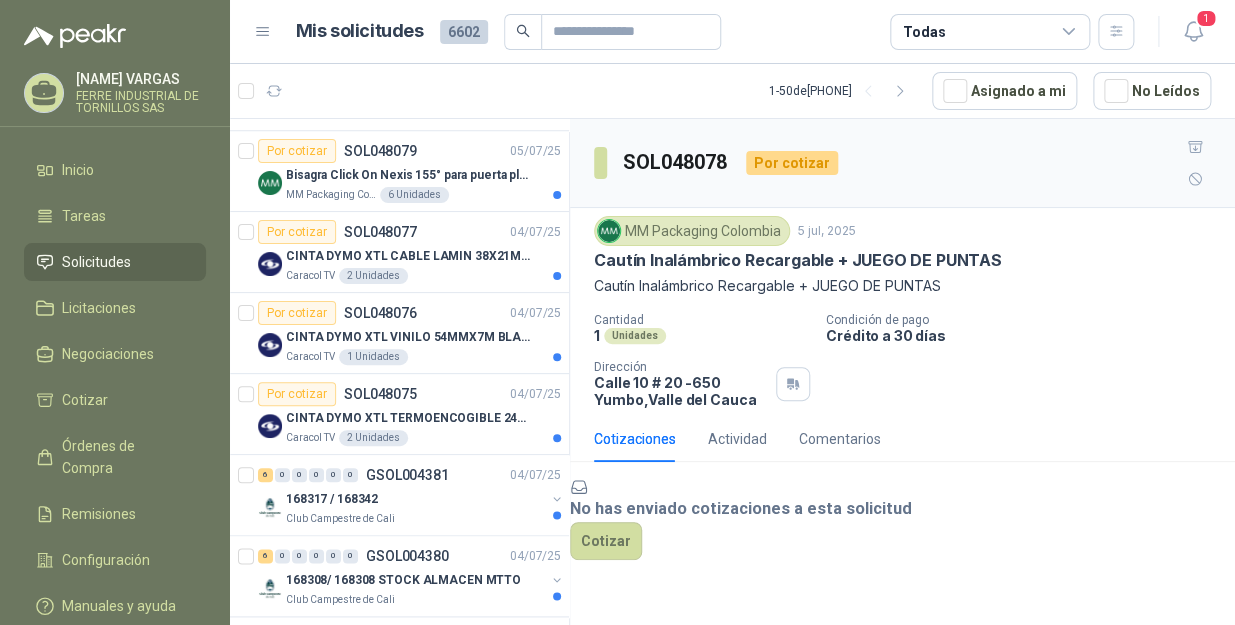scroll, scrollTop: 717, scrollLeft: 0, axis: vertical 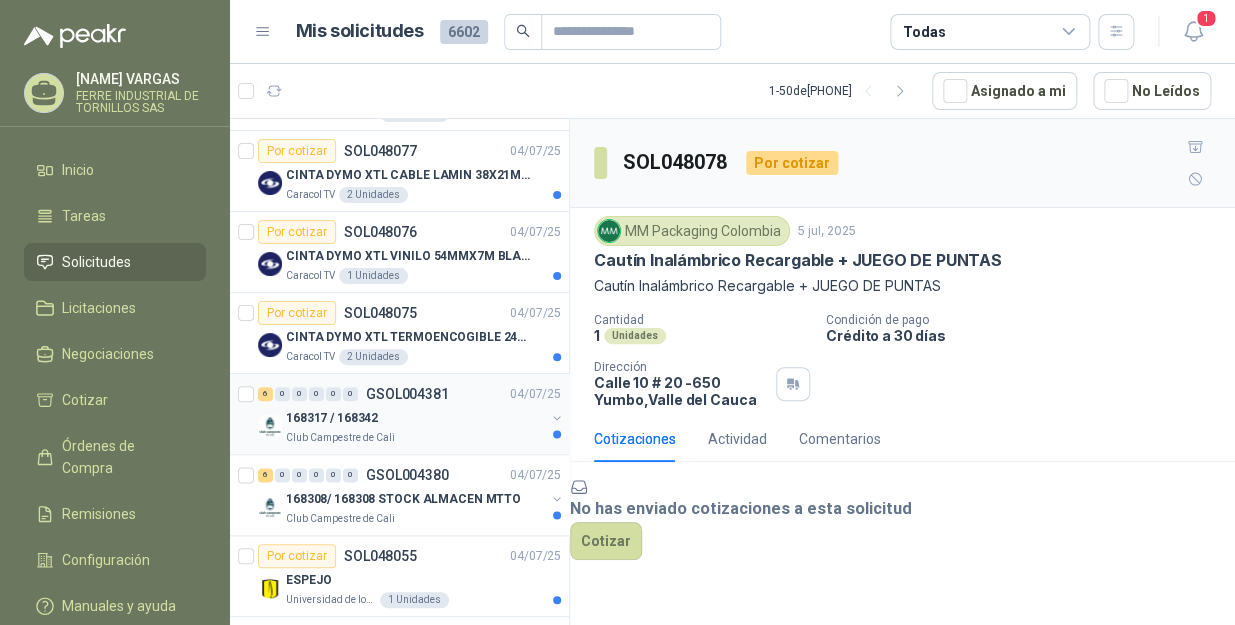 click on "168317 / 168342" at bounding box center (415, 418) 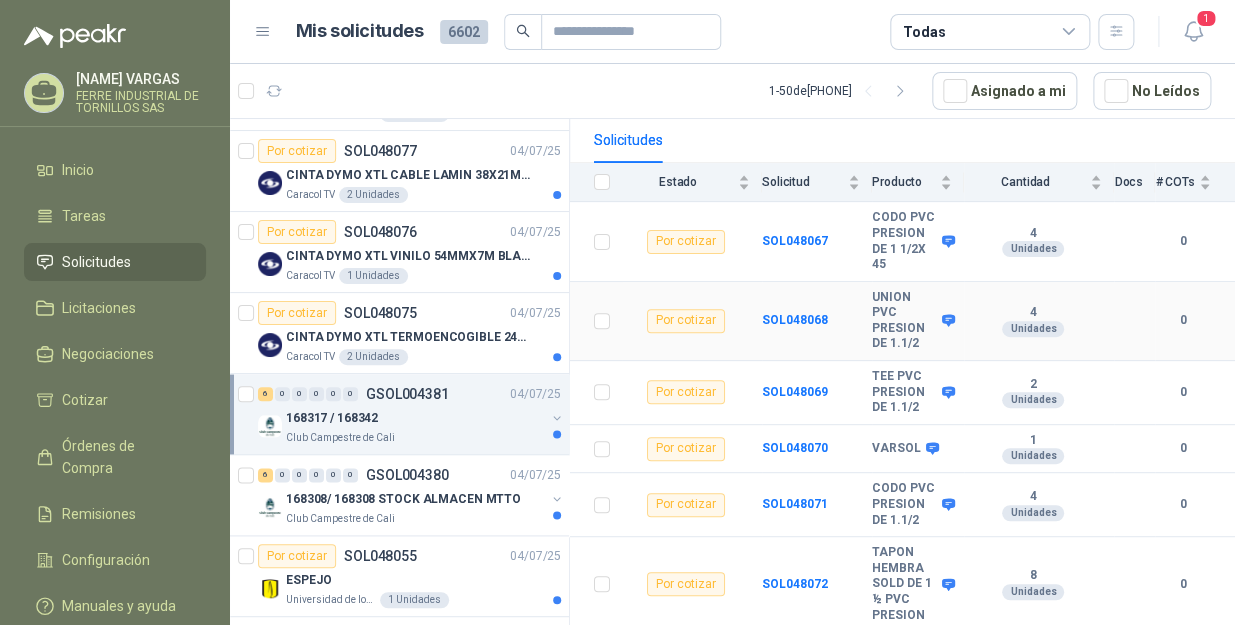 scroll, scrollTop: 229, scrollLeft: 0, axis: vertical 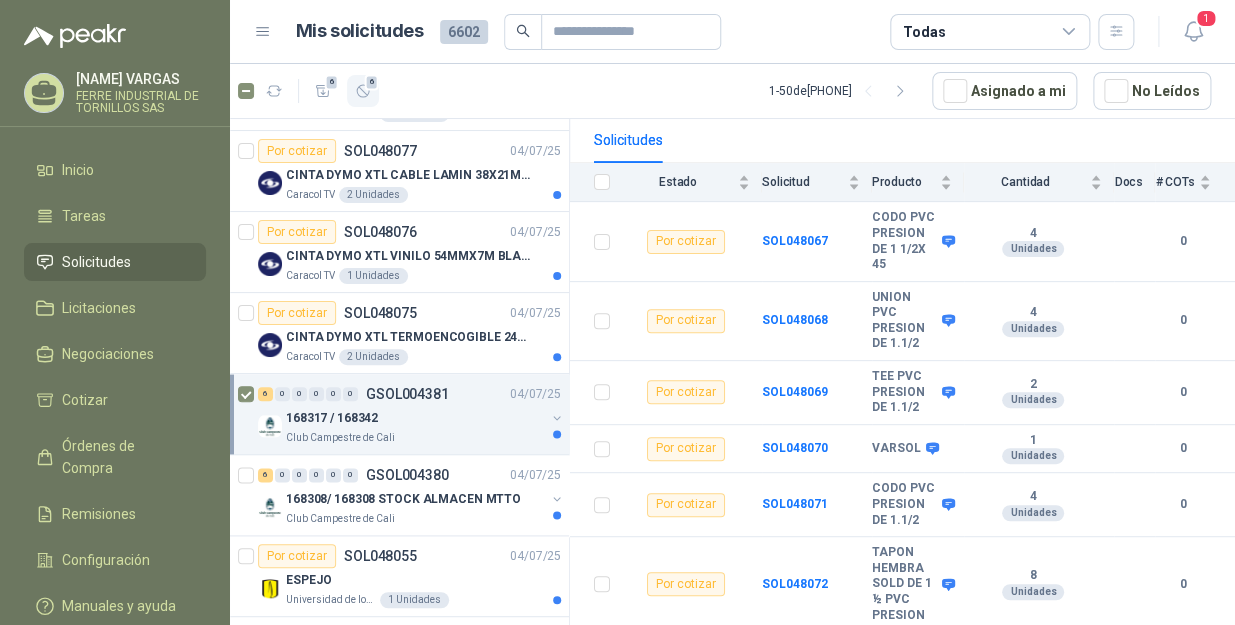 click on "6" at bounding box center [363, 91] 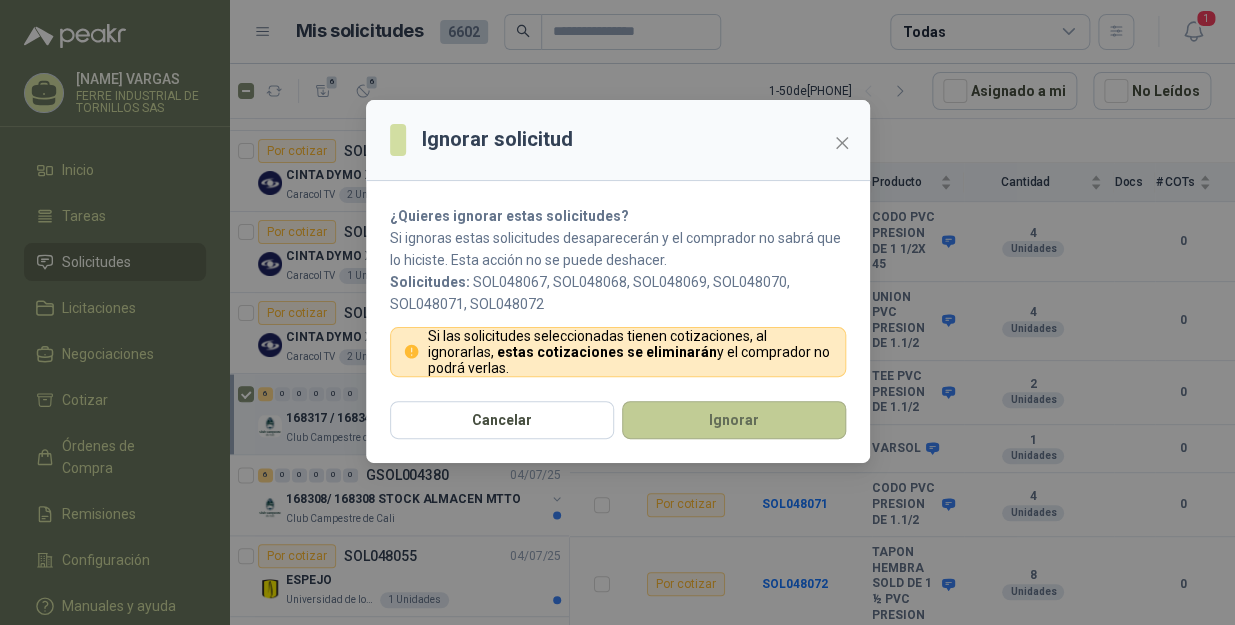 click on "Ignorar" at bounding box center [734, 420] 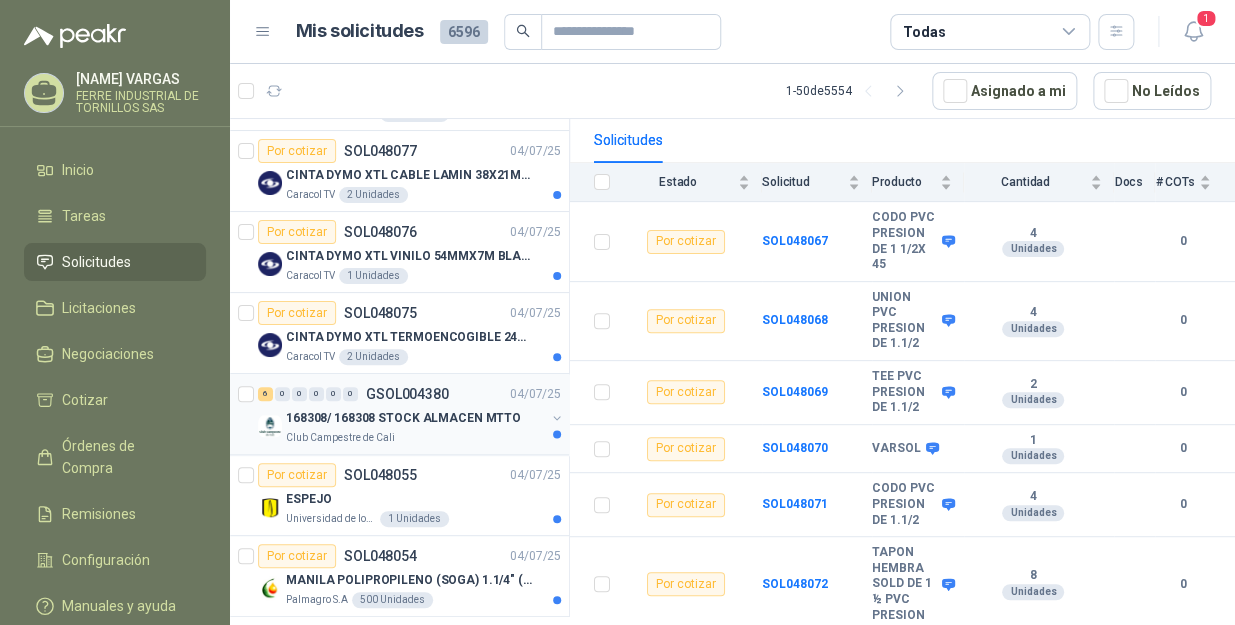 click on "Club Campestre de Cali" at bounding box center [415, 438] 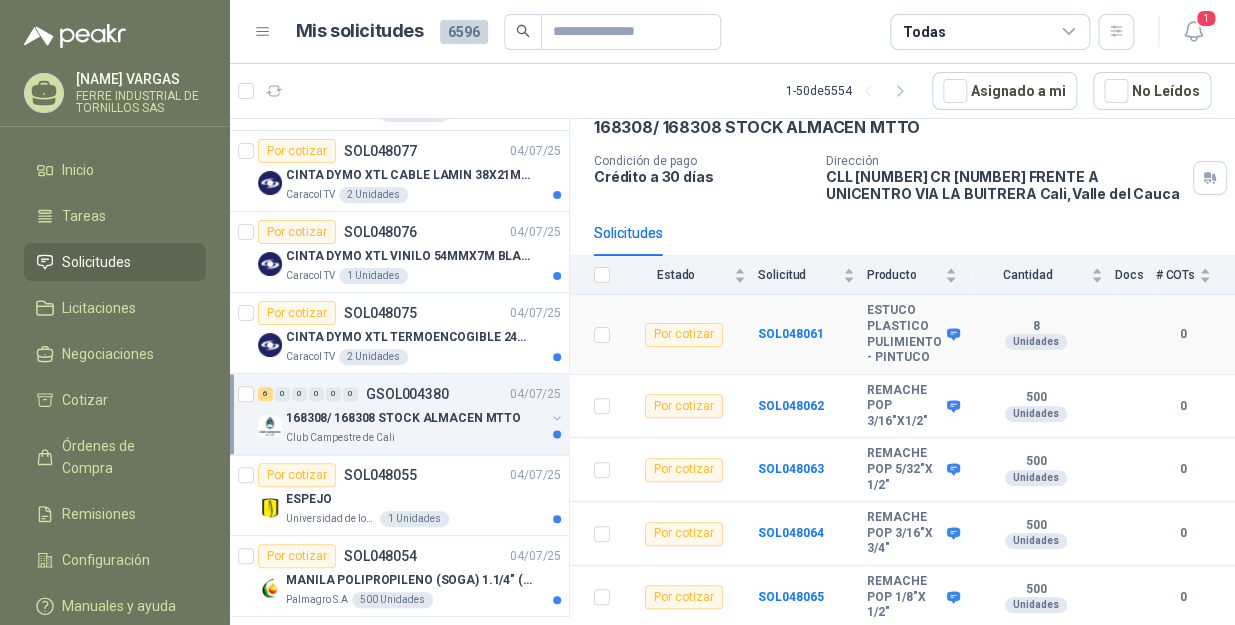 scroll, scrollTop: 150, scrollLeft: 0, axis: vertical 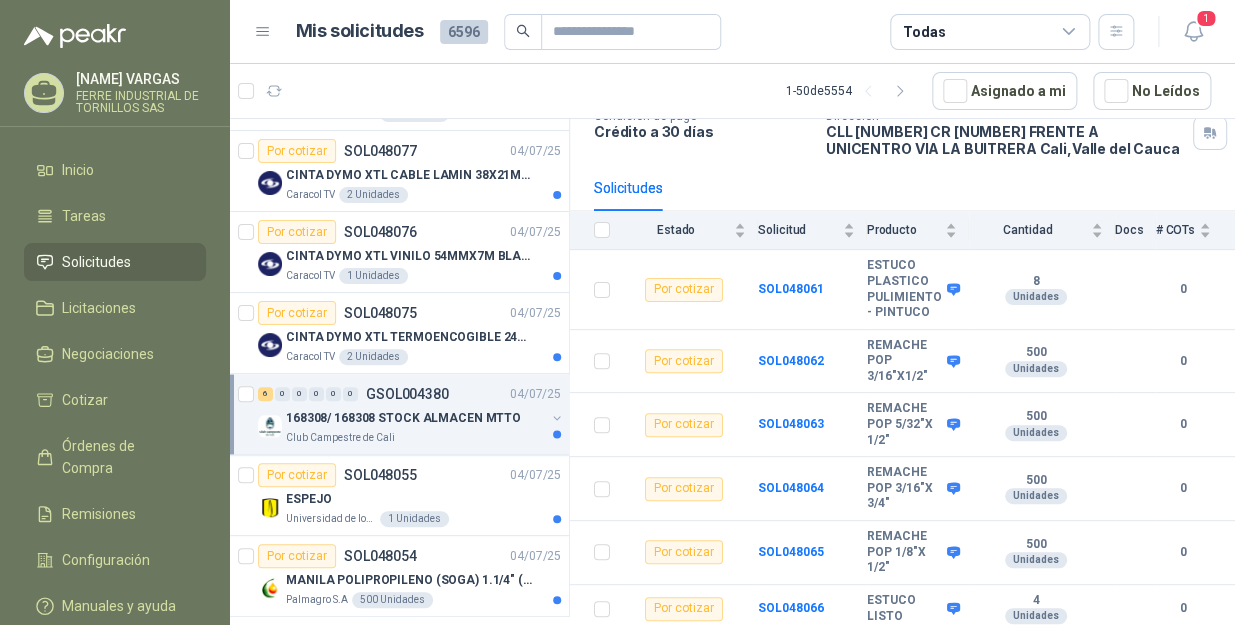 click at bounding box center [248, 414] 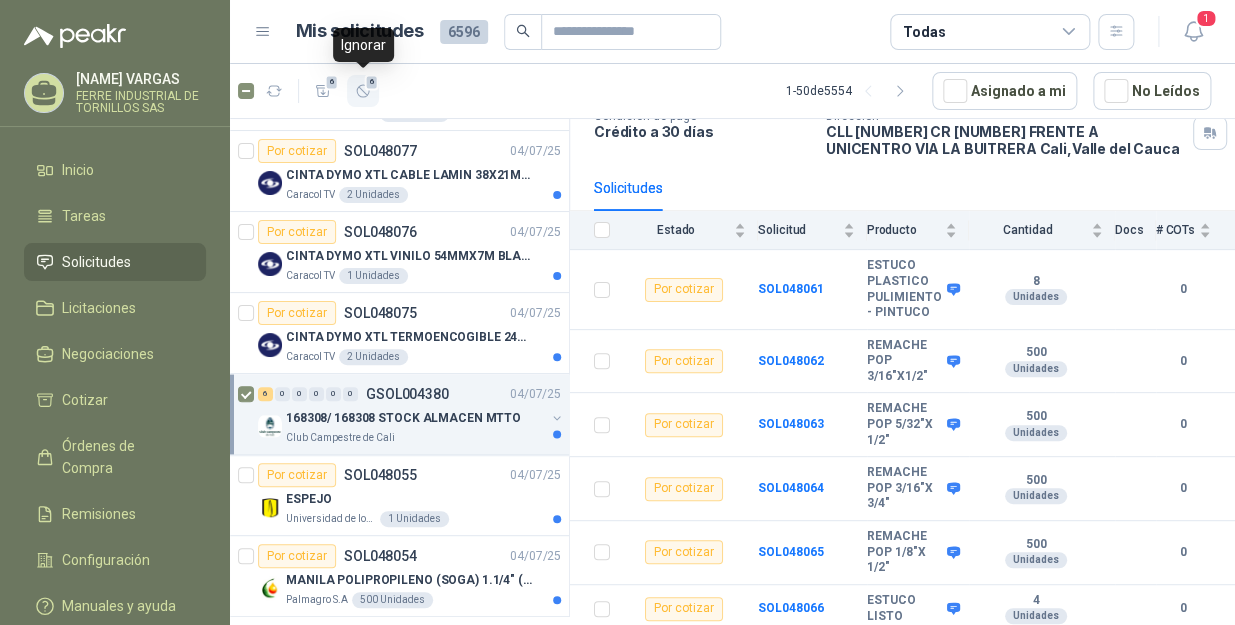 click on "6" at bounding box center (363, 91) 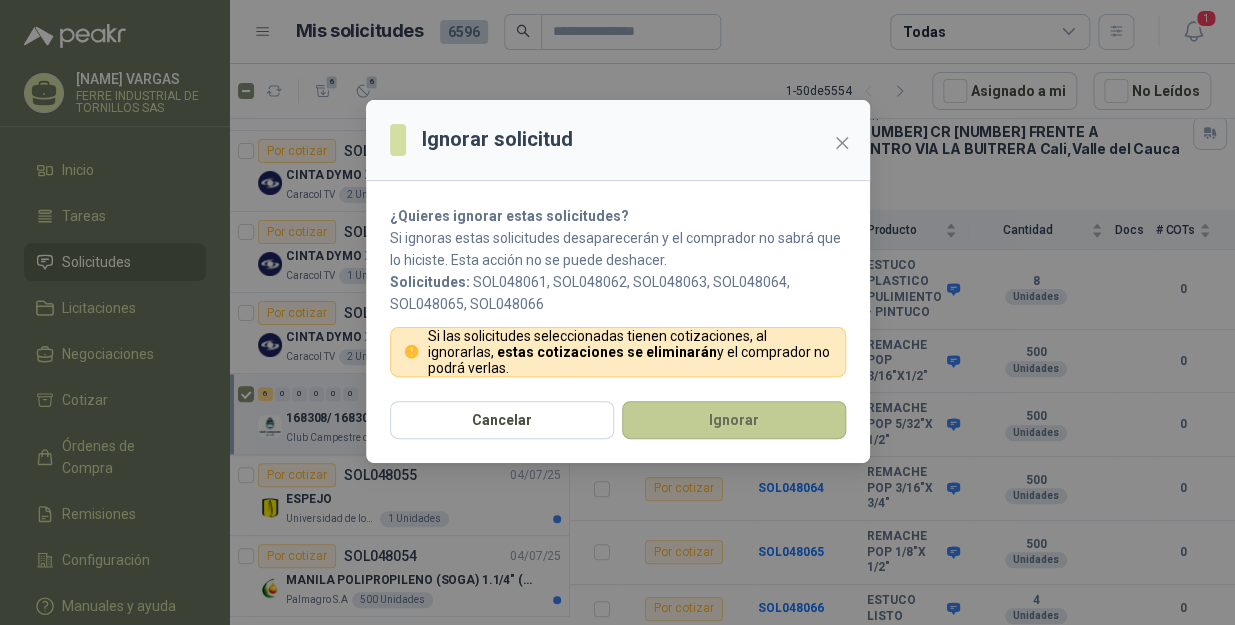 click on "Ignorar" at bounding box center [734, 420] 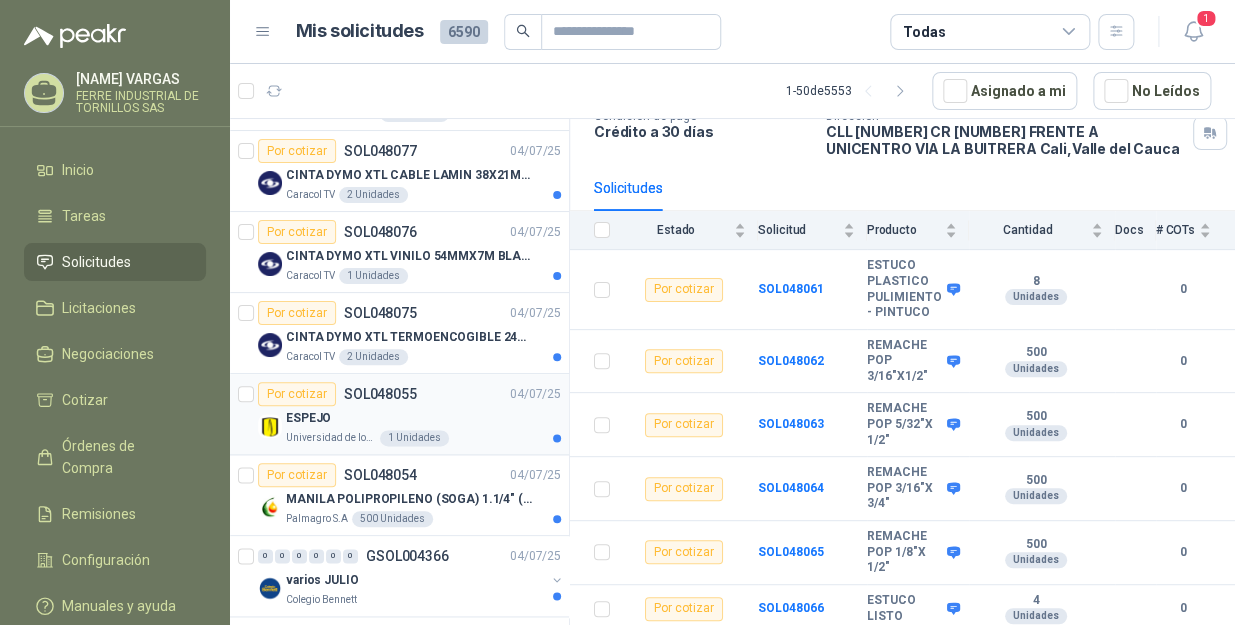 click on "ESPEJO" at bounding box center (423, 418) 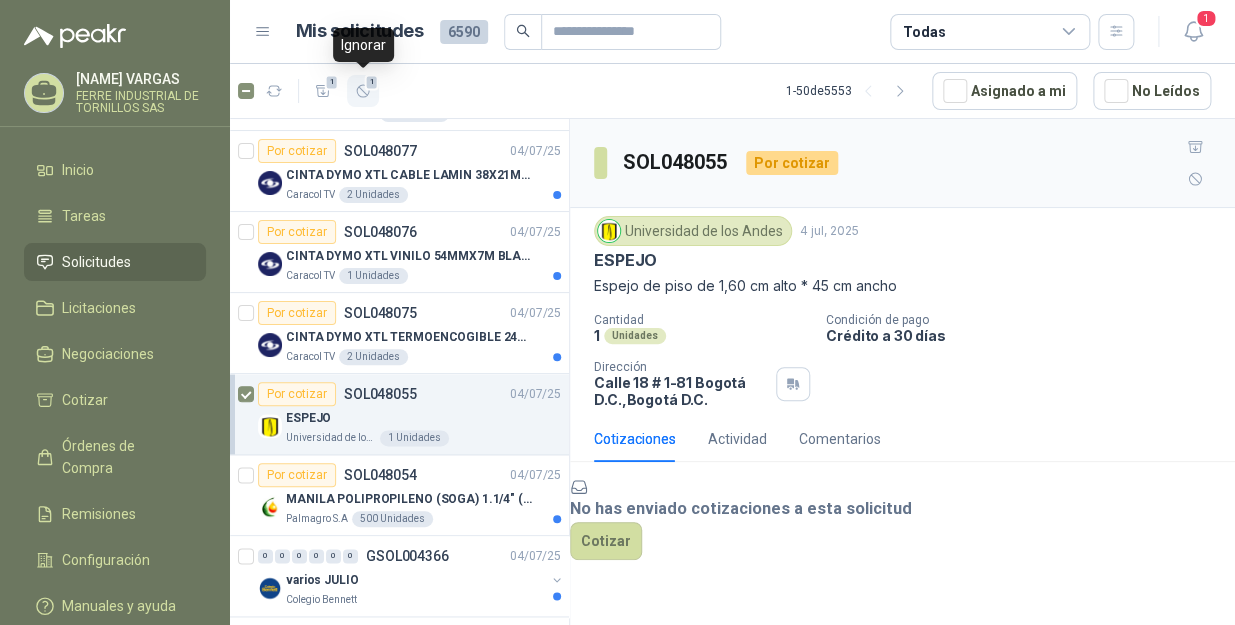 click at bounding box center (363, 91) 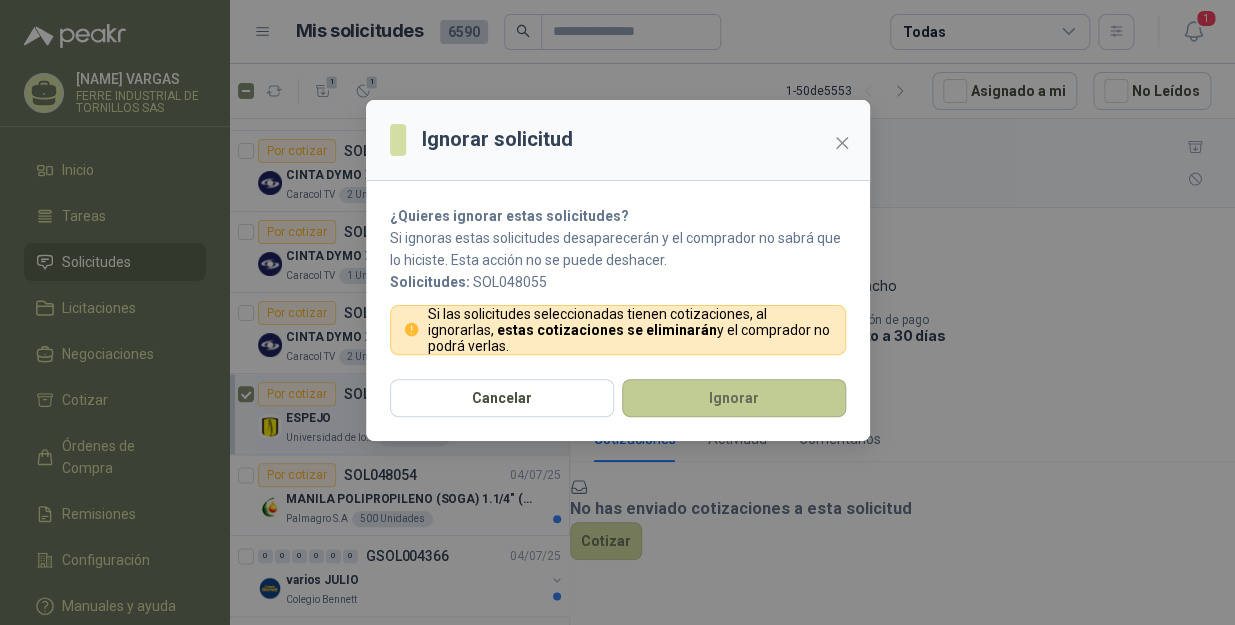 click on "Ignorar" at bounding box center [734, 398] 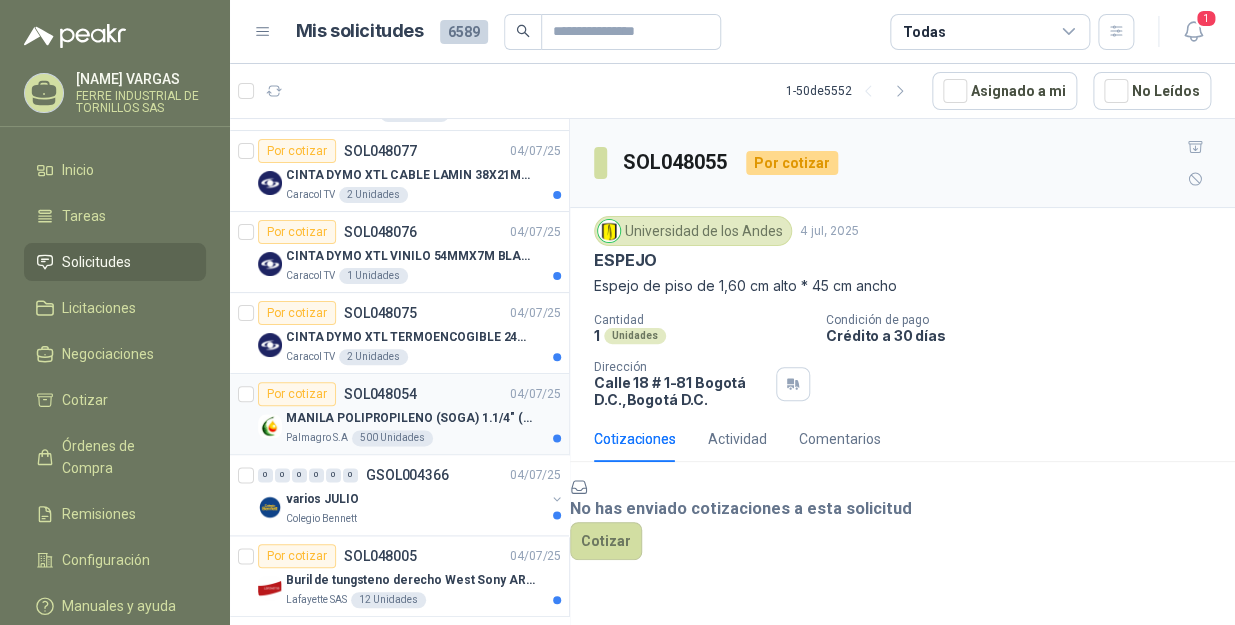click on "MANILA POLIPROPILENO (SOGA) 1.1/4" (32MM) marca tesicol" at bounding box center (423, 418) 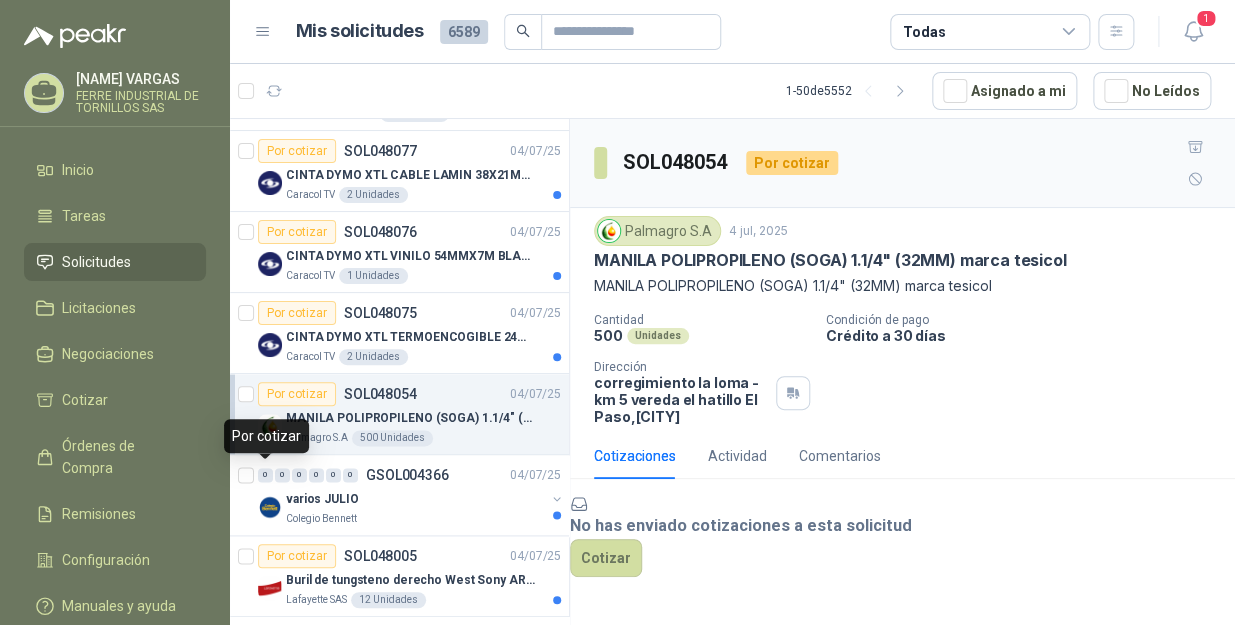 click on "Por cotizar SOL048054 [DATE]   MANILA POLIPROPILENO (SOGA) 1.1/4" (32MM) marca tesicol Palmagro S.A 500   Unidades" at bounding box center (399, 414) 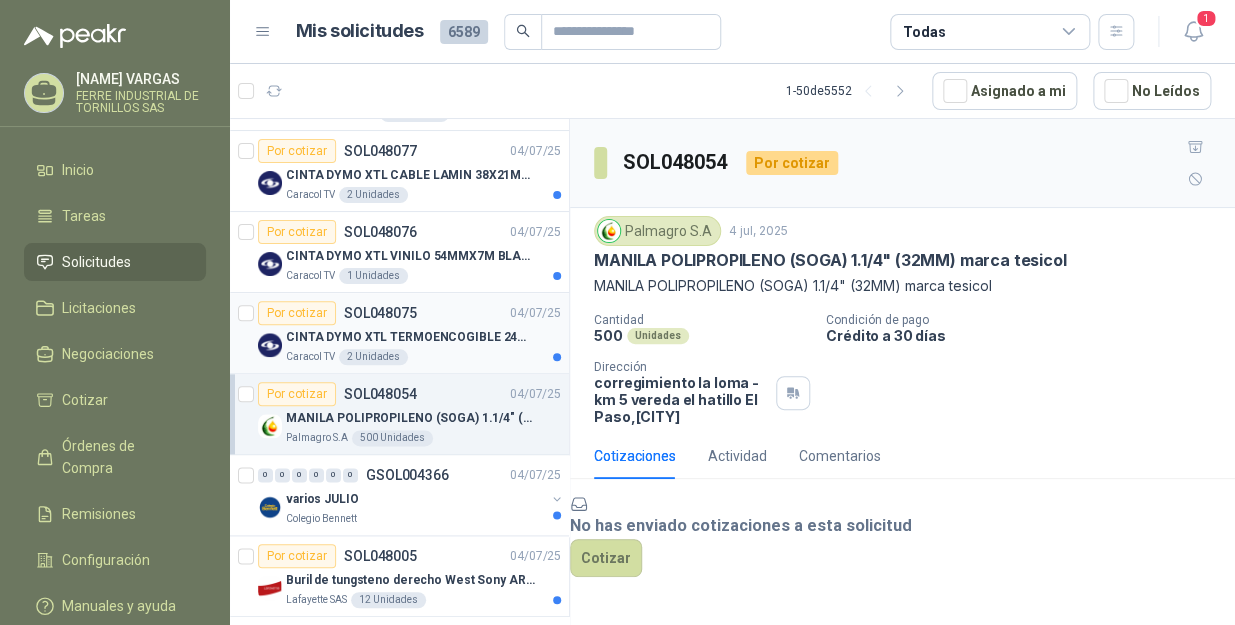 scroll, scrollTop: 6, scrollLeft: 0, axis: vertical 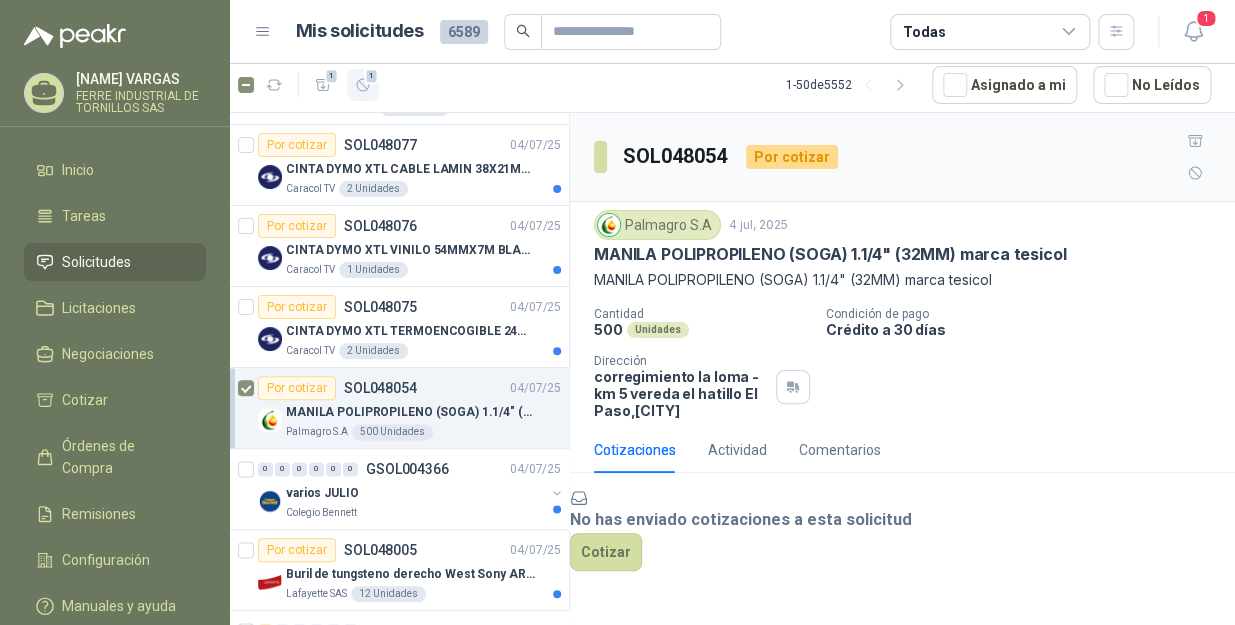 click at bounding box center (323, 84) 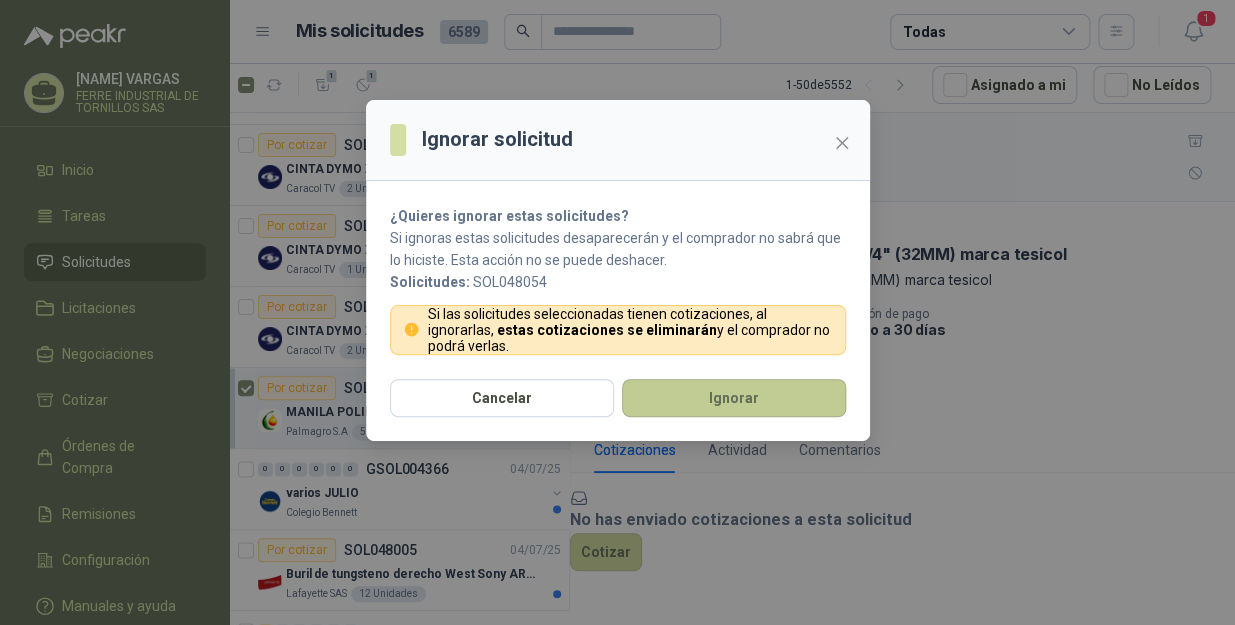 click on "Ignorar" at bounding box center (734, 398) 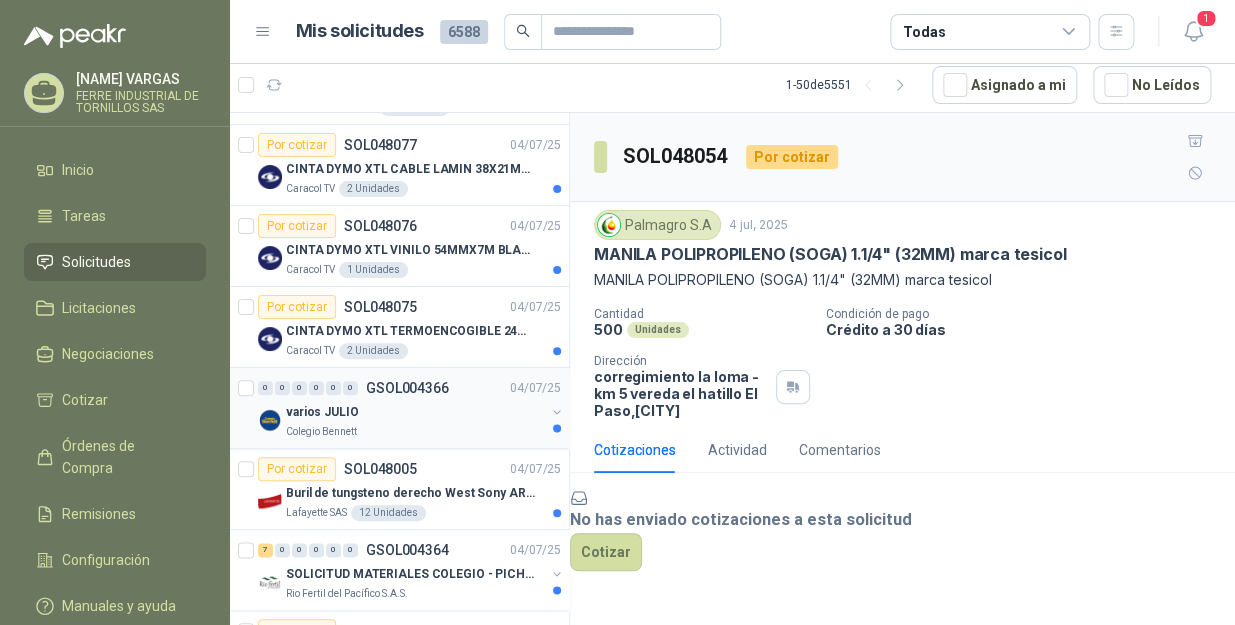 click on "varios JULIO" at bounding box center [415, 412] 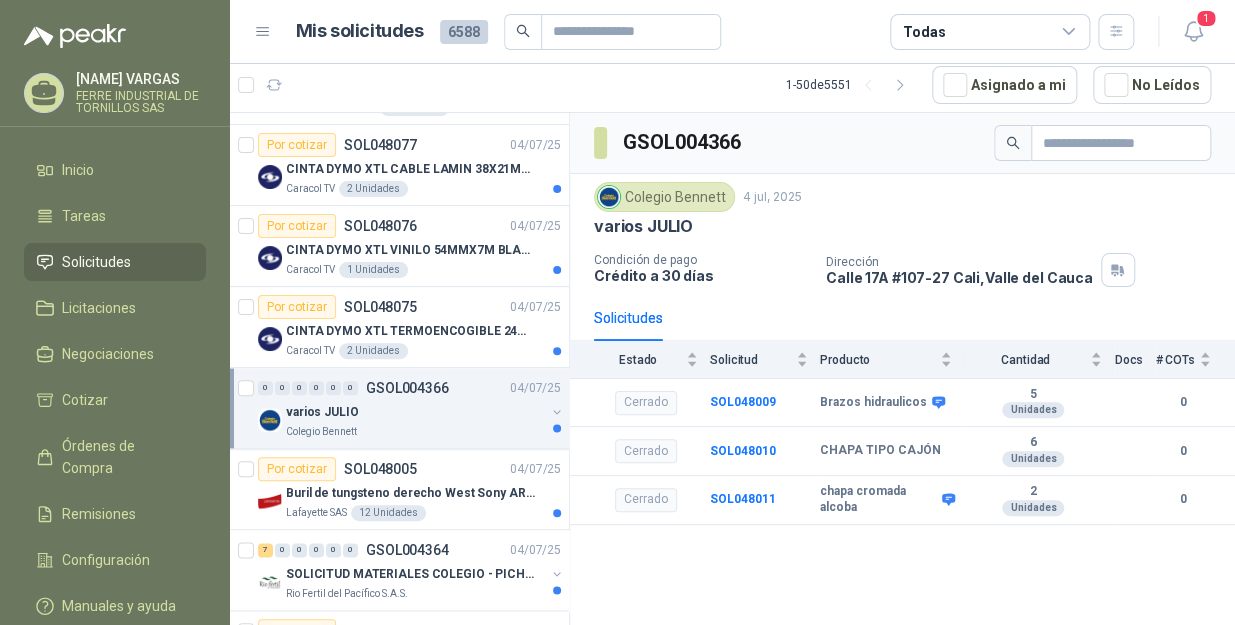 click at bounding box center (248, 408) 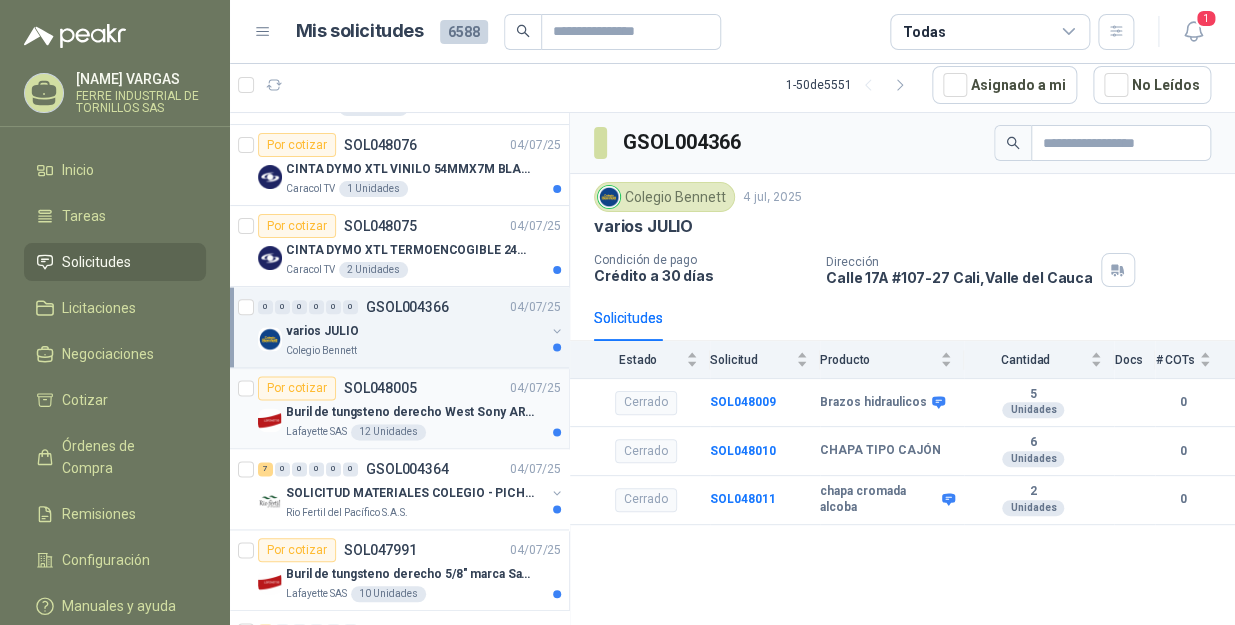 scroll, scrollTop: 808, scrollLeft: 0, axis: vertical 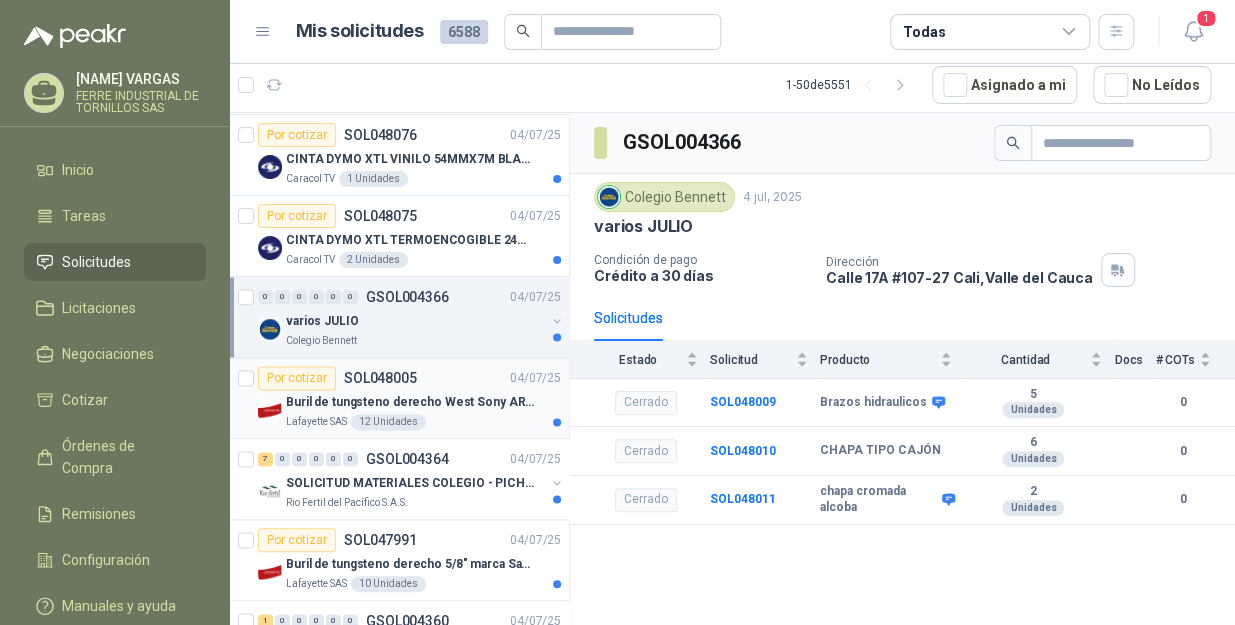 click on "Por cotizar SOL048005" at bounding box center [337, 378] 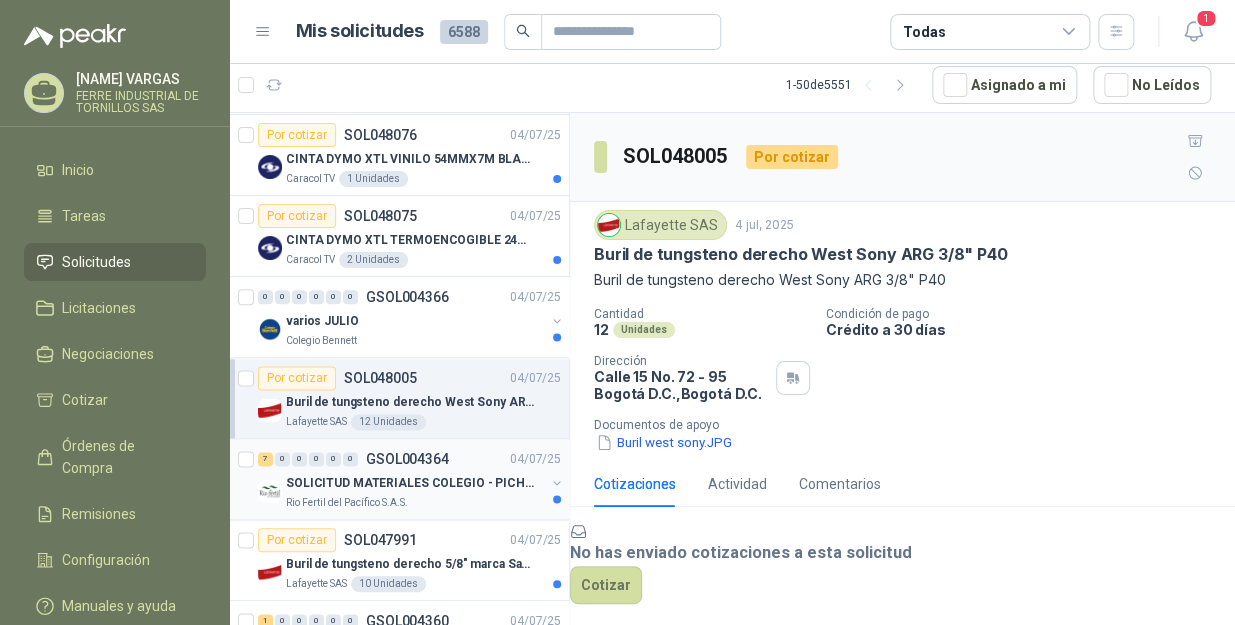 click on "SOLICITUD MATERIALES COLEGIO - PICHINDE" at bounding box center [410, 483] 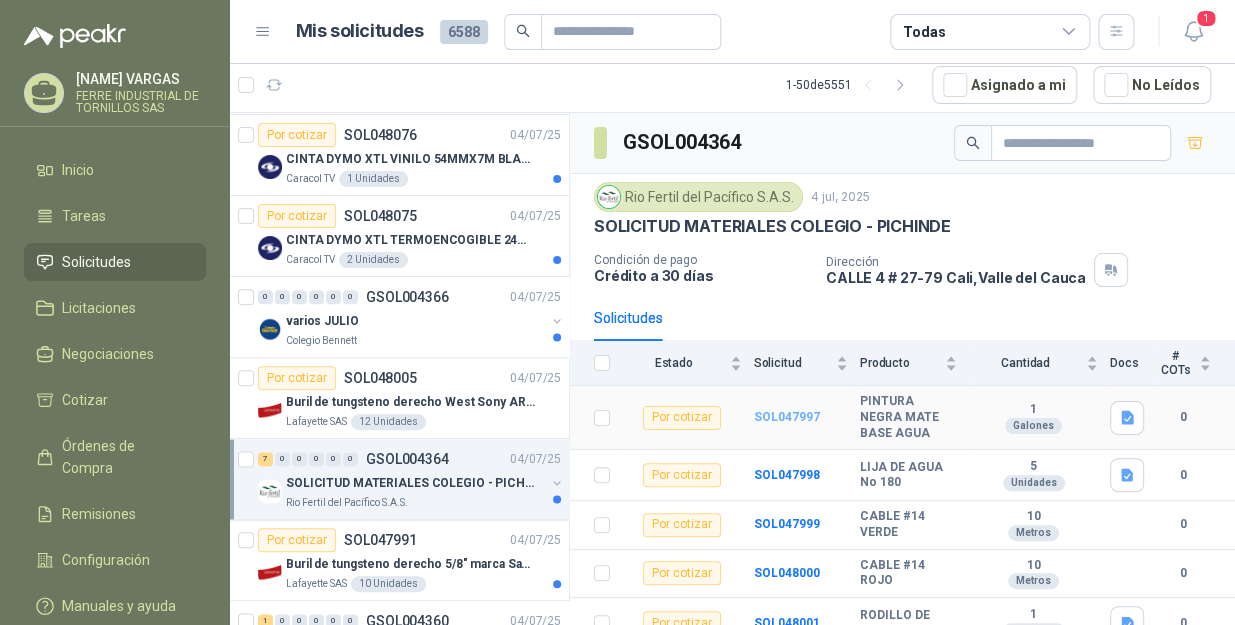 scroll, scrollTop: 136, scrollLeft: 0, axis: vertical 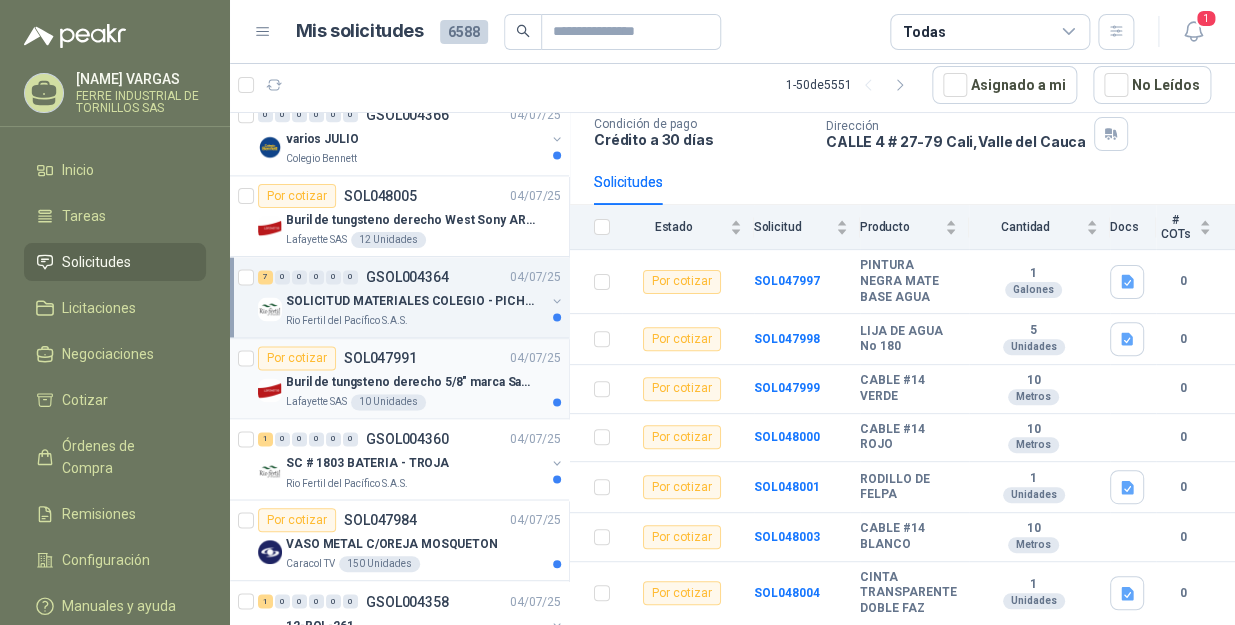 click on "Por cotizar SOL047991 [DATE]" at bounding box center [409, 358] 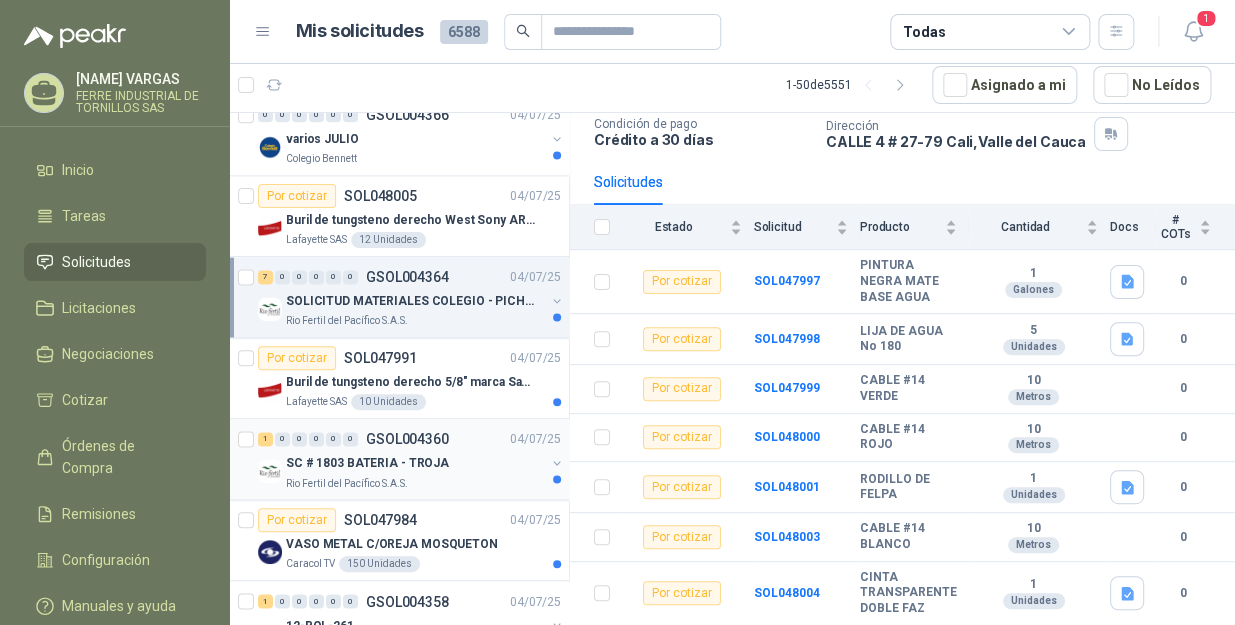 click on "Rio Fertil del Pacífico S.A.S." at bounding box center (415, 483) 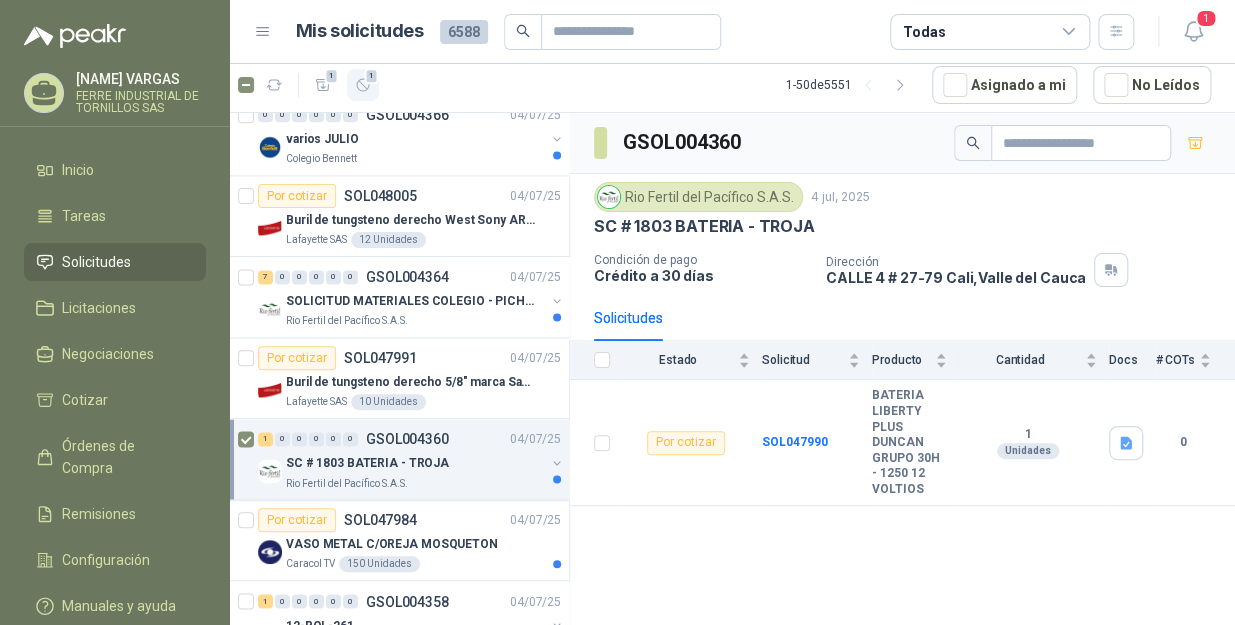 click at bounding box center [363, 85] 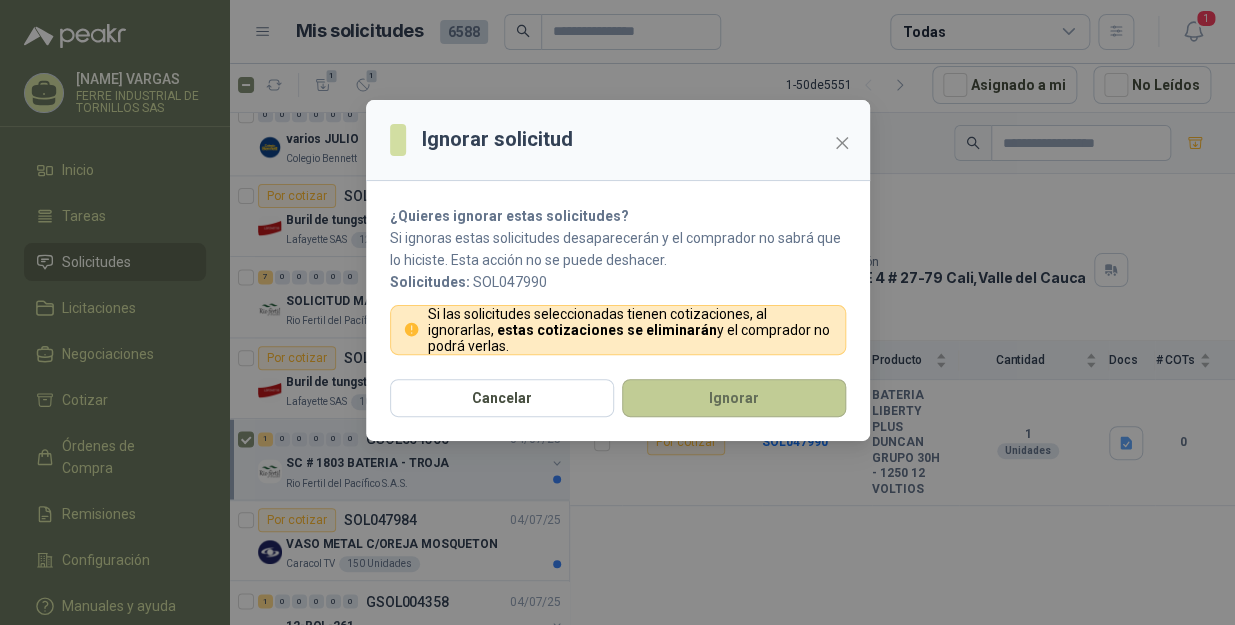 click on "Ignorar" at bounding box center (734, 398) 